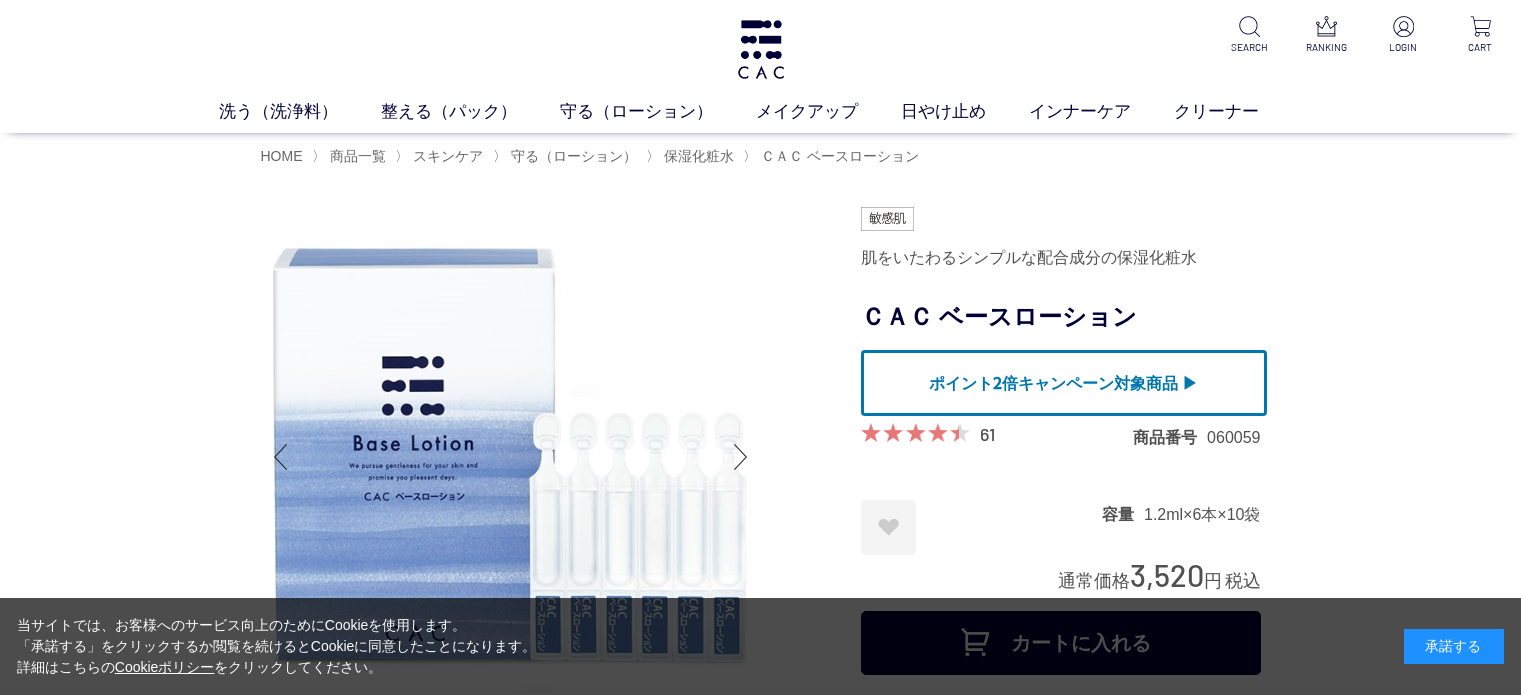 scroll, scrollTop: 0, scrollLeft: 0, axis: both 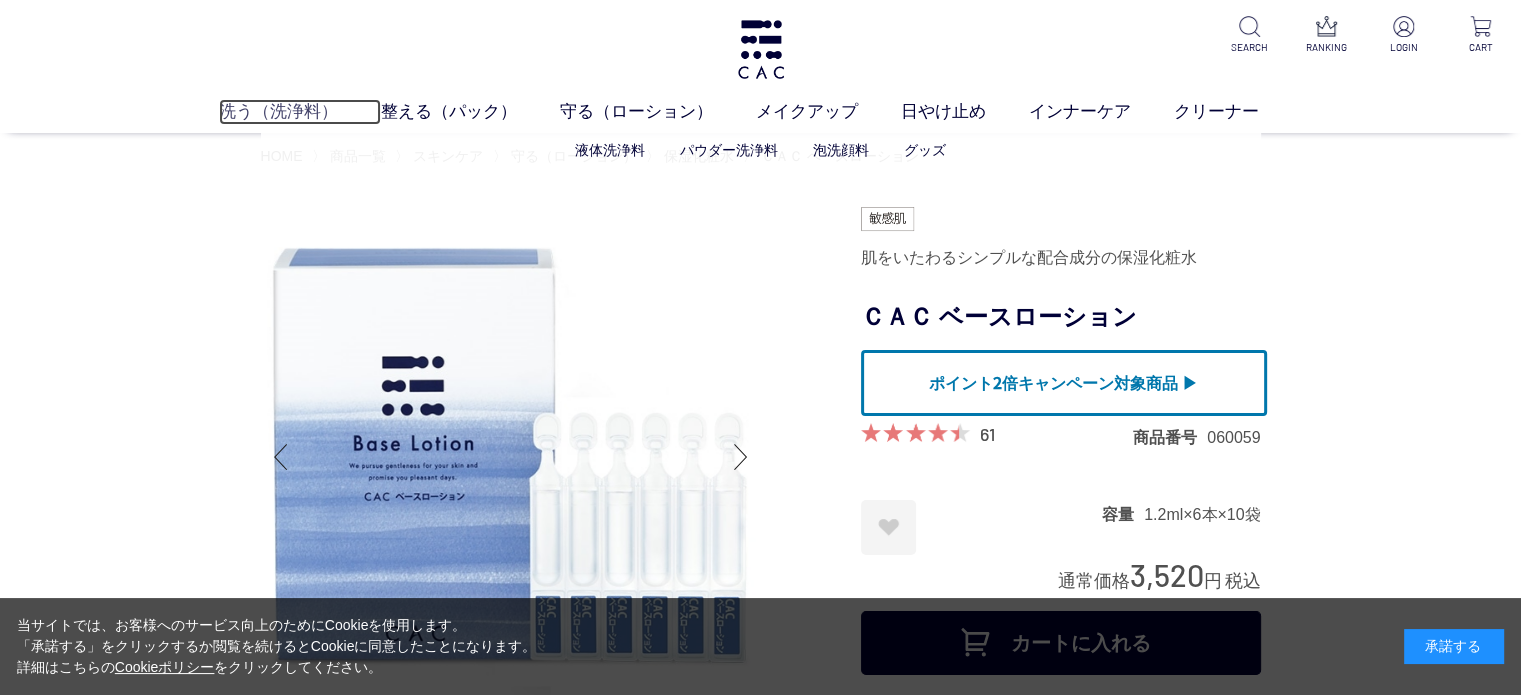 click on "洗う（洗浄料）" at bounding box center (300, 112) 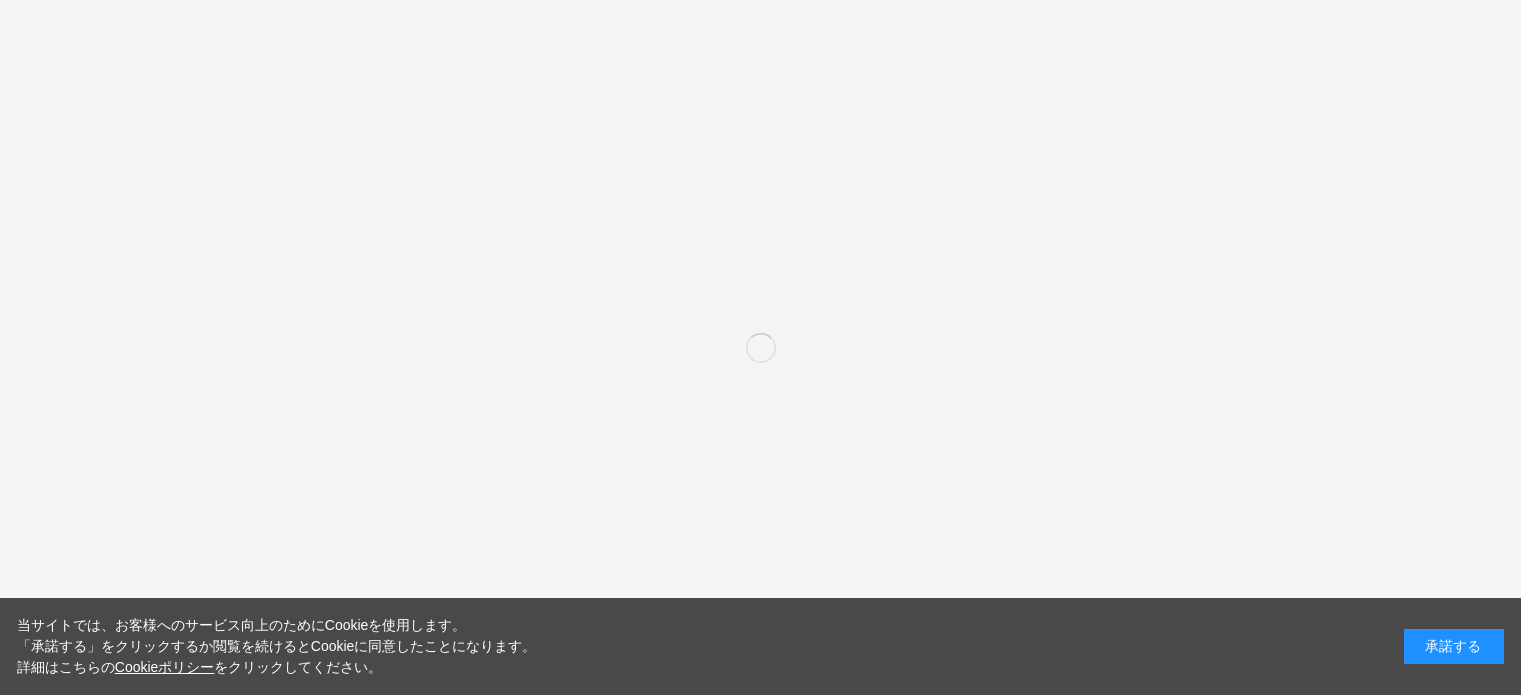 scroll, scrollTop: 0, scrollLeft: 0, axis: both 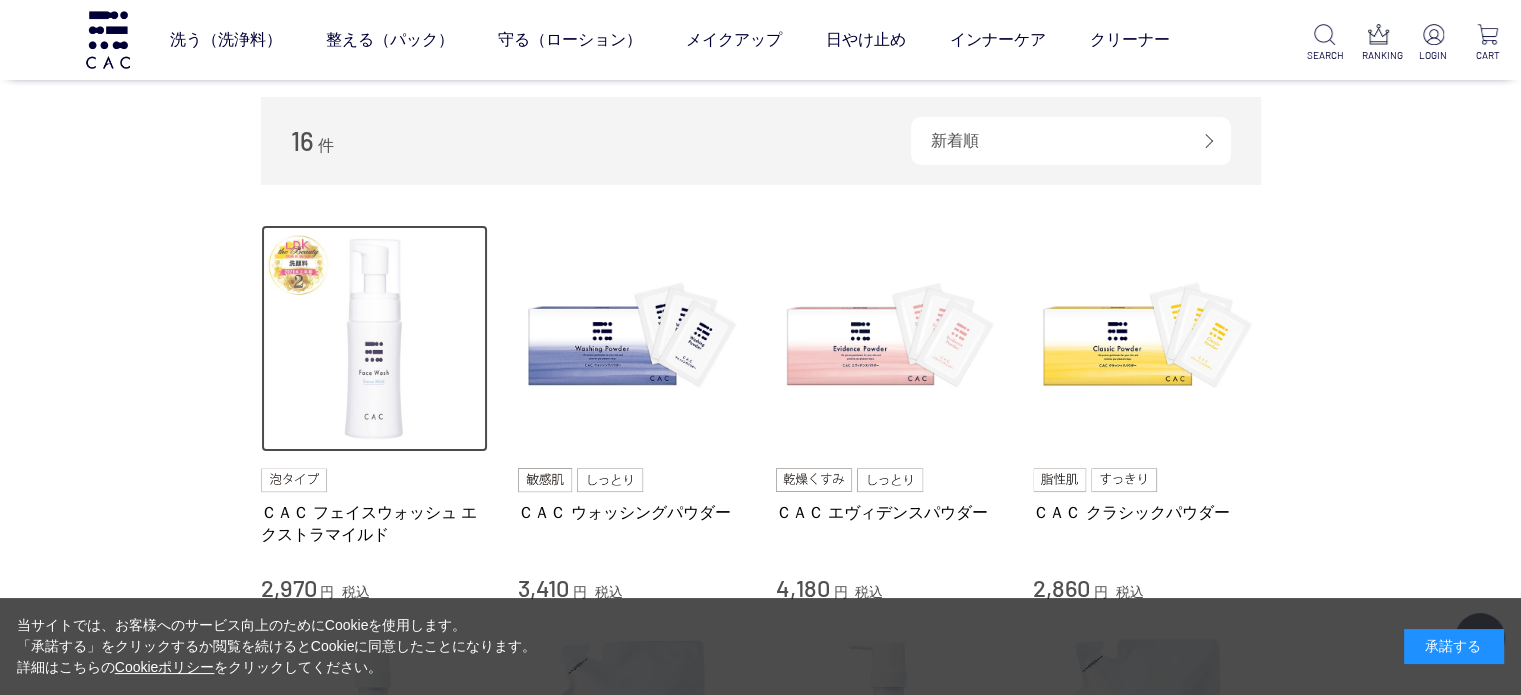 click at bounding box center (375, 339) 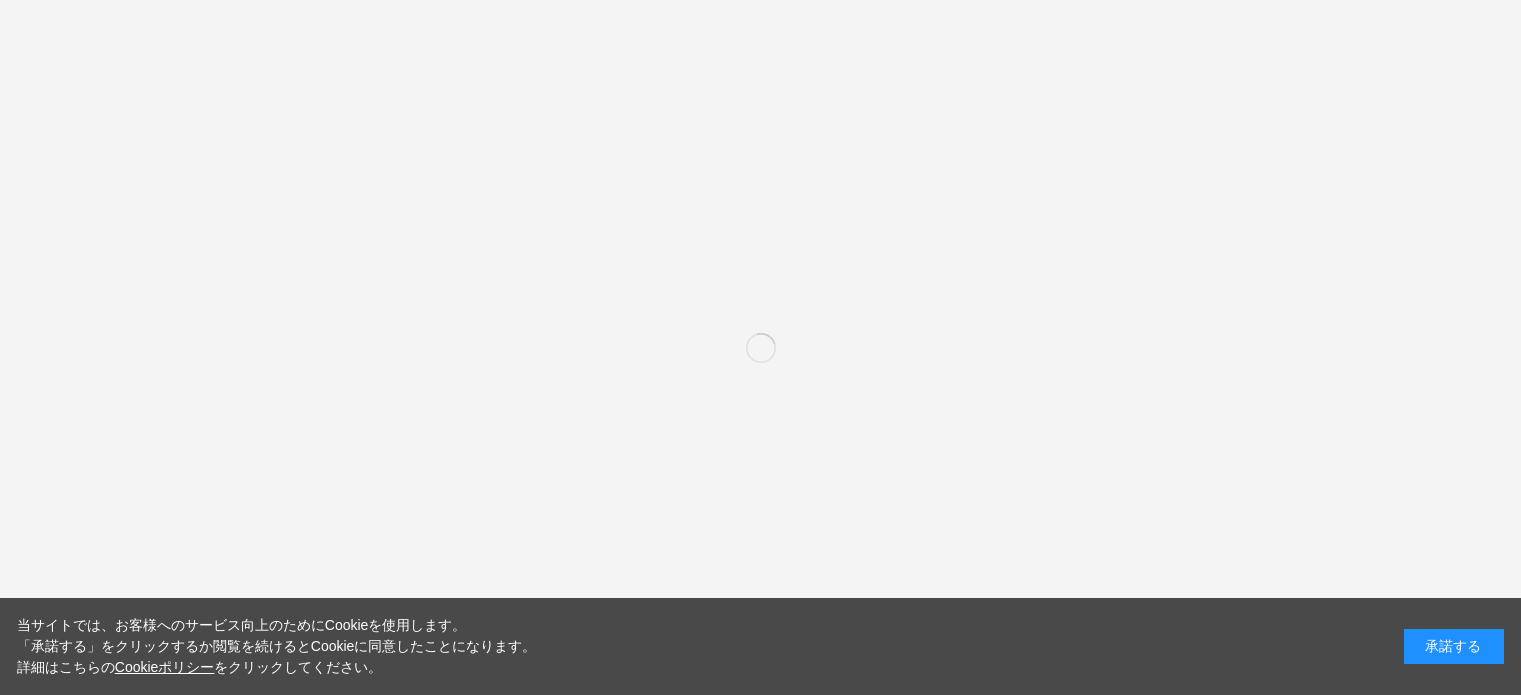 scroll, scrollTop: 0, scrollLeft: 0, axis: both 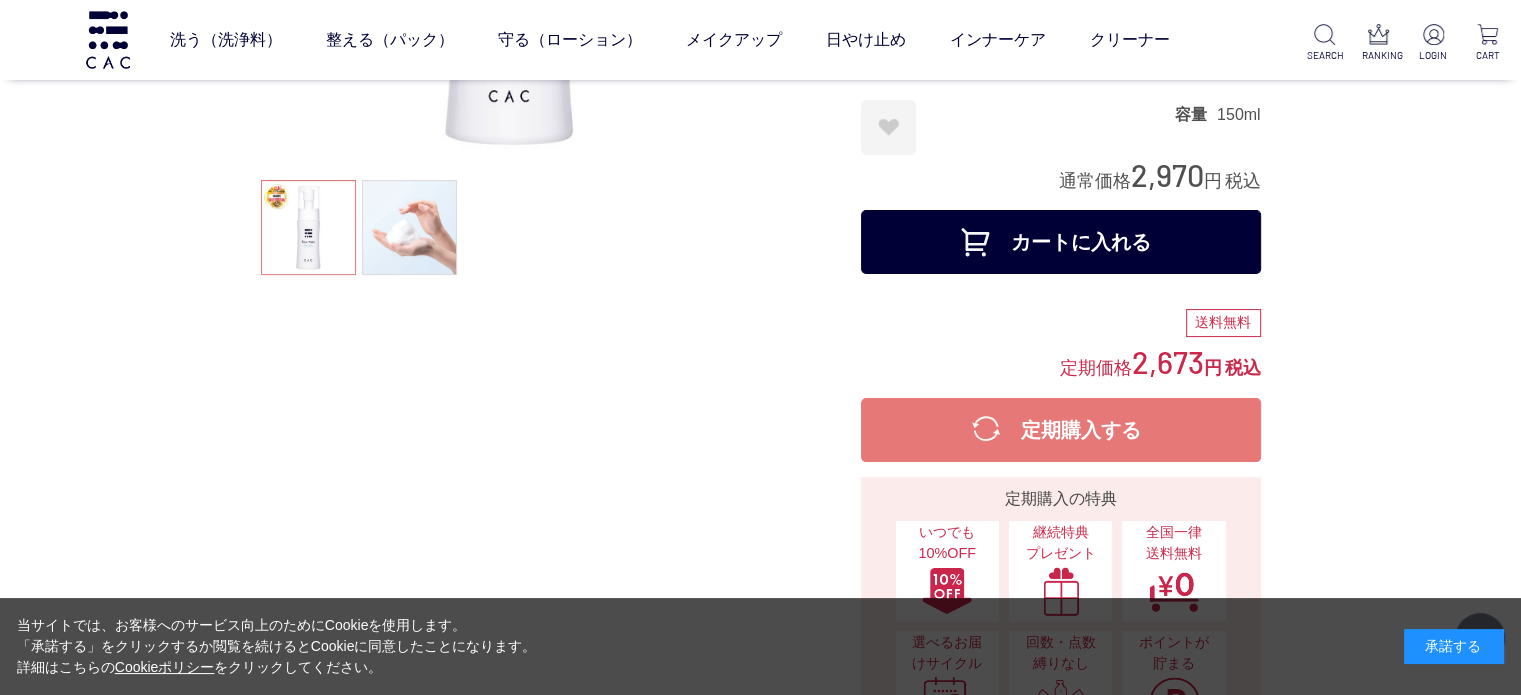 click on "承諾する" at bounding box center (1454, 646) 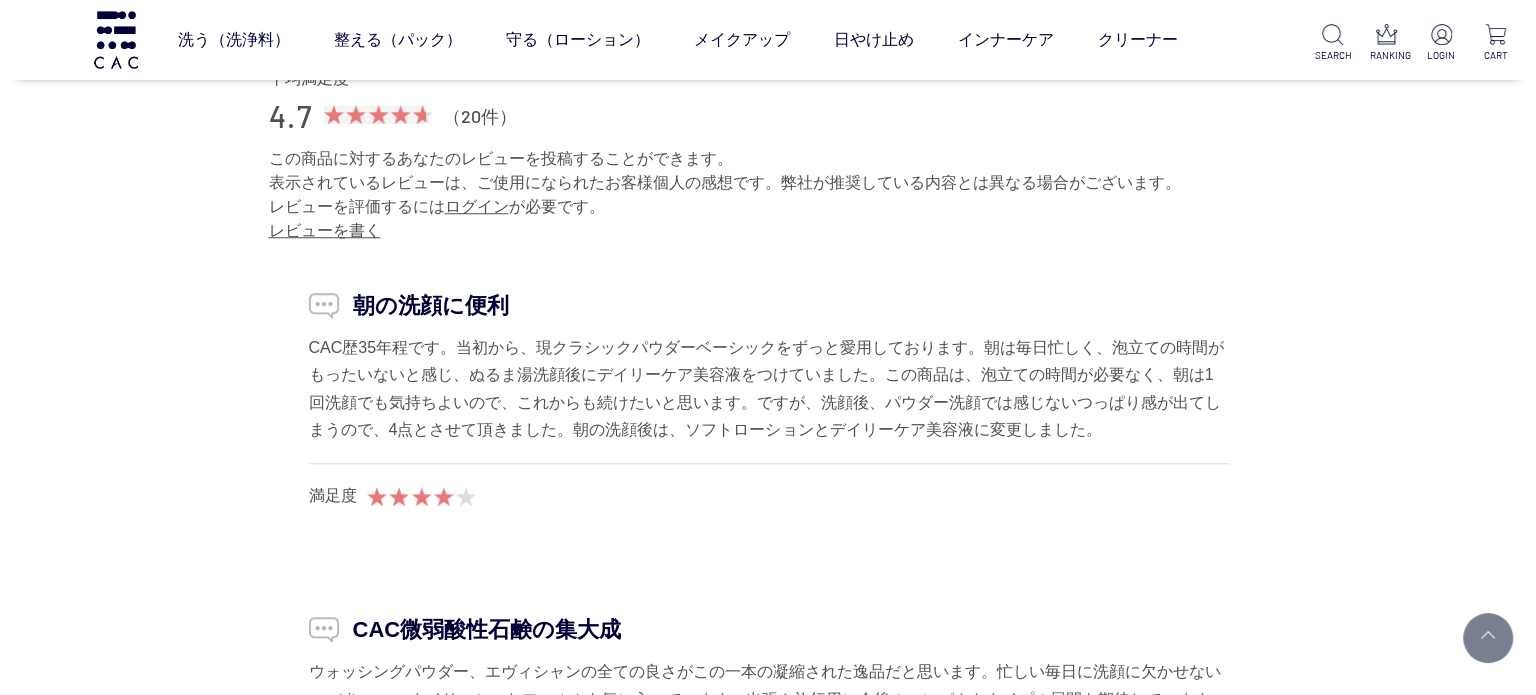 scroll, scrollTop: 17200, scrollLeft: 0, axis: vertical 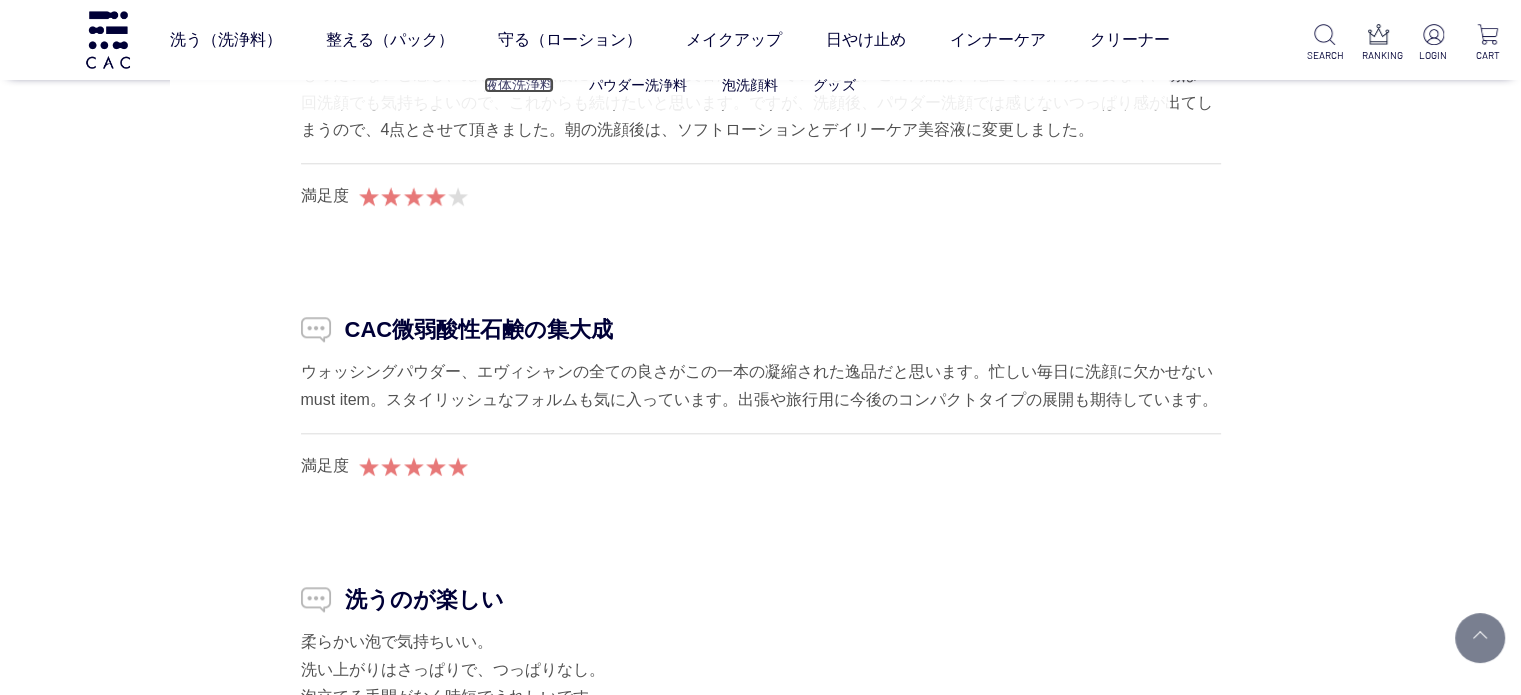 click on "液体洗浄料" at bounding box center [519, 85] 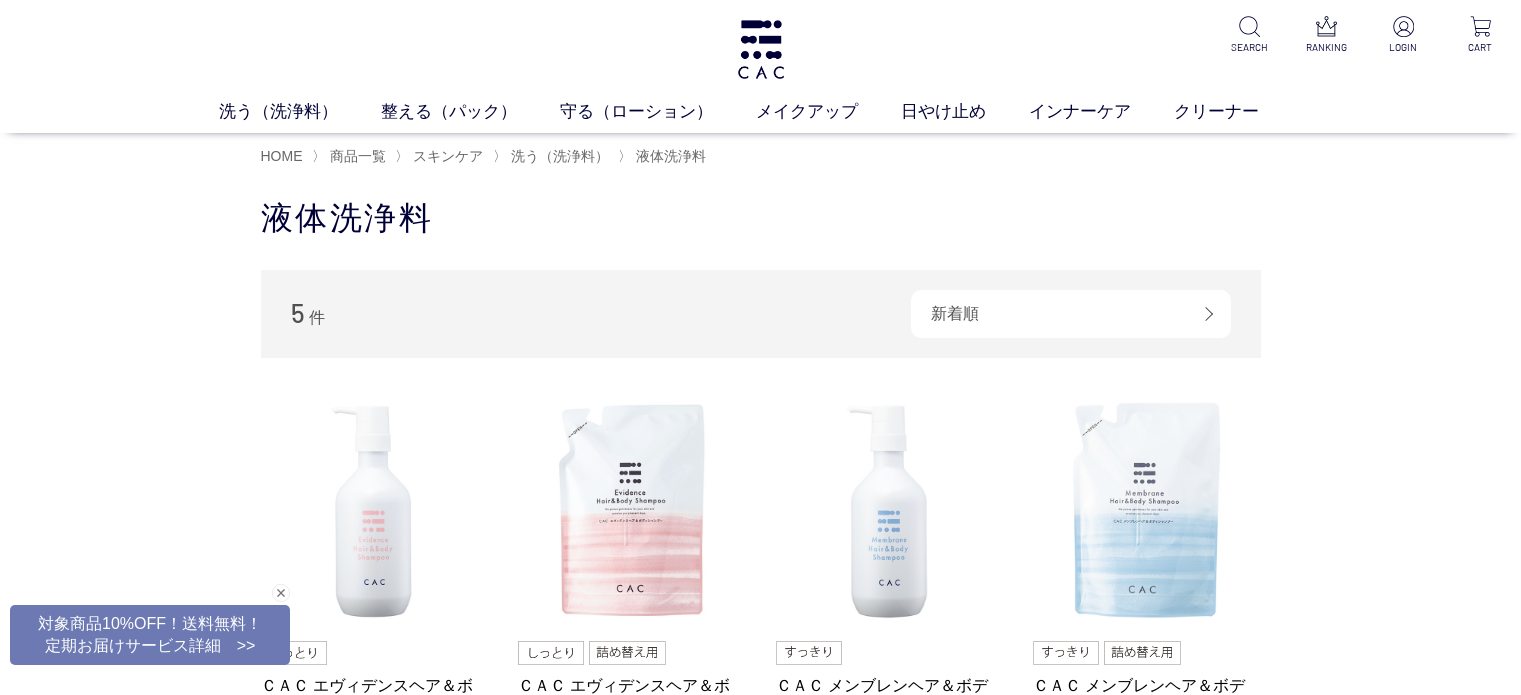 scroll, scrollTop: 0, scrollLeft: 0, axis: both 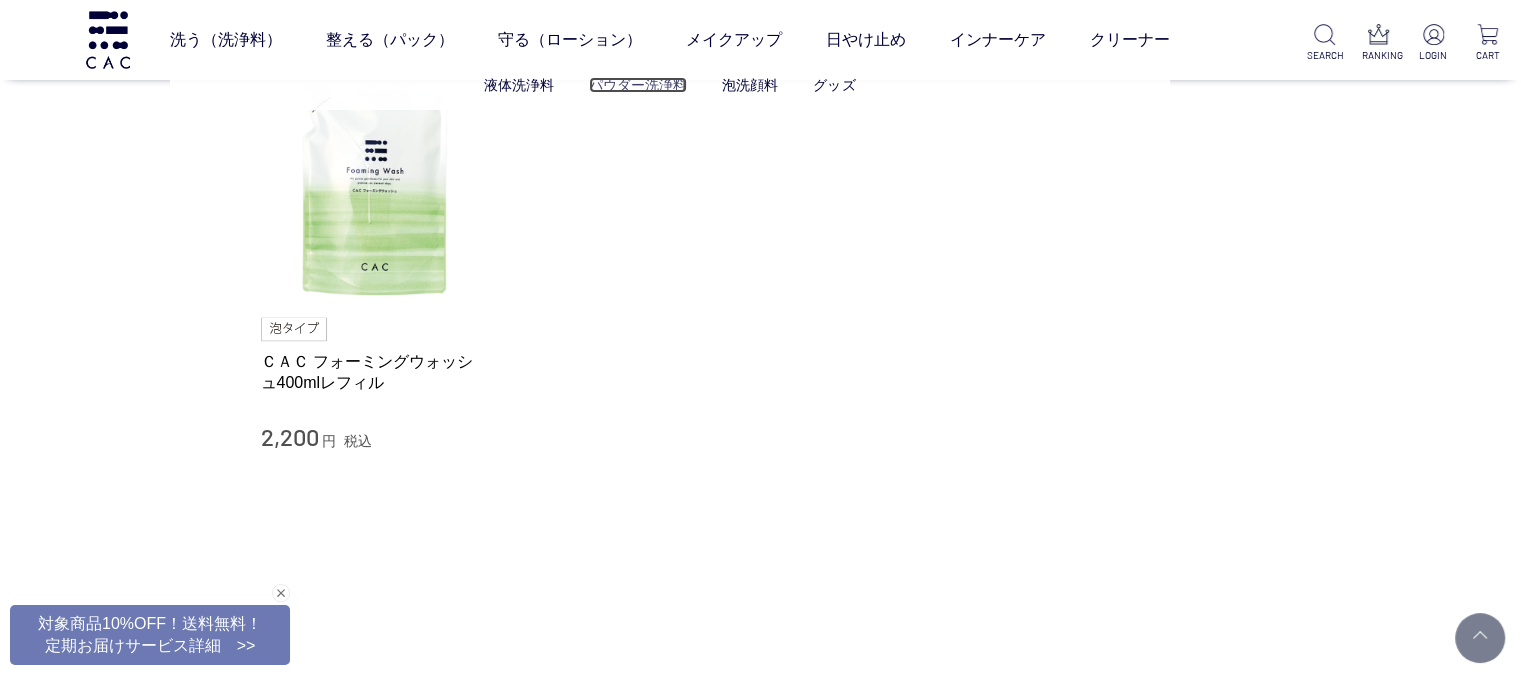 click on "パウダー洗浄料" at bounding box center [638, 85] 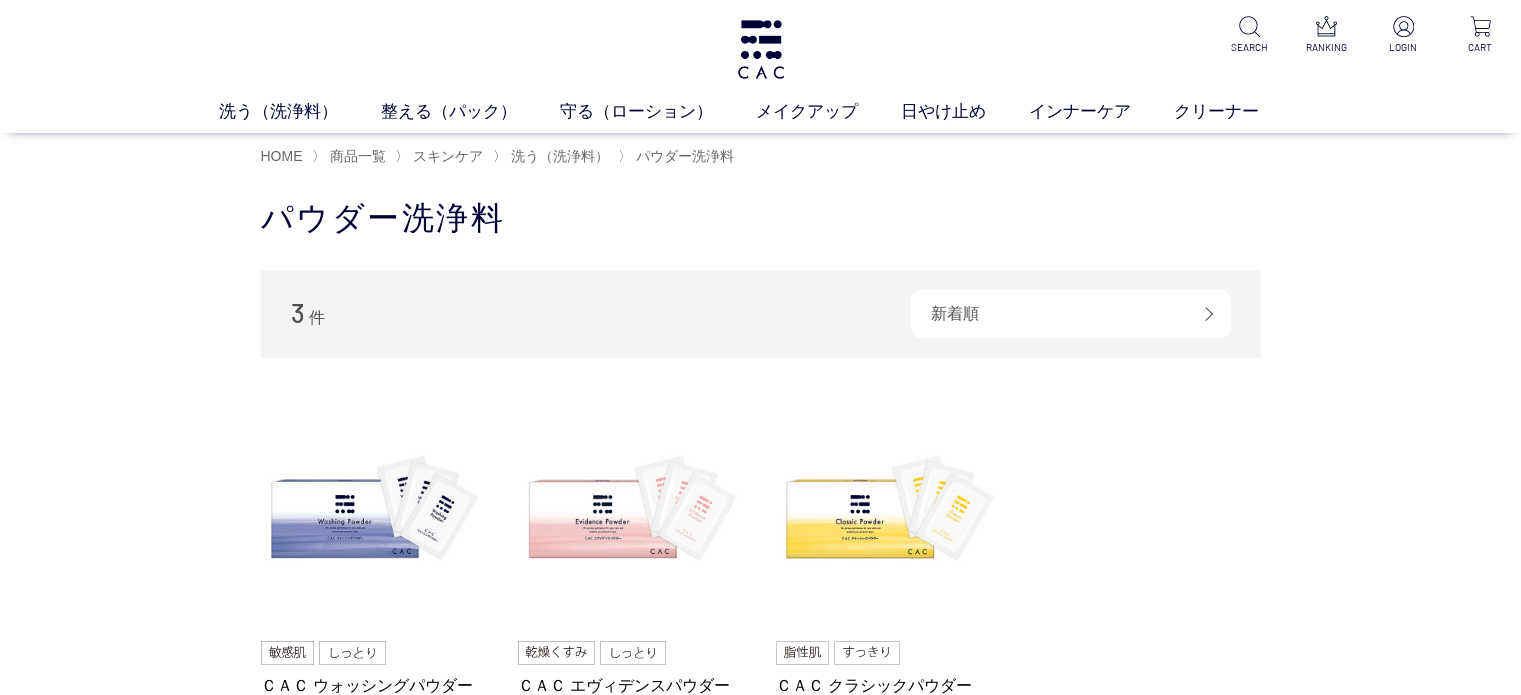 scroll, scrollTop: 0, scrollLeft: 0, axis: both 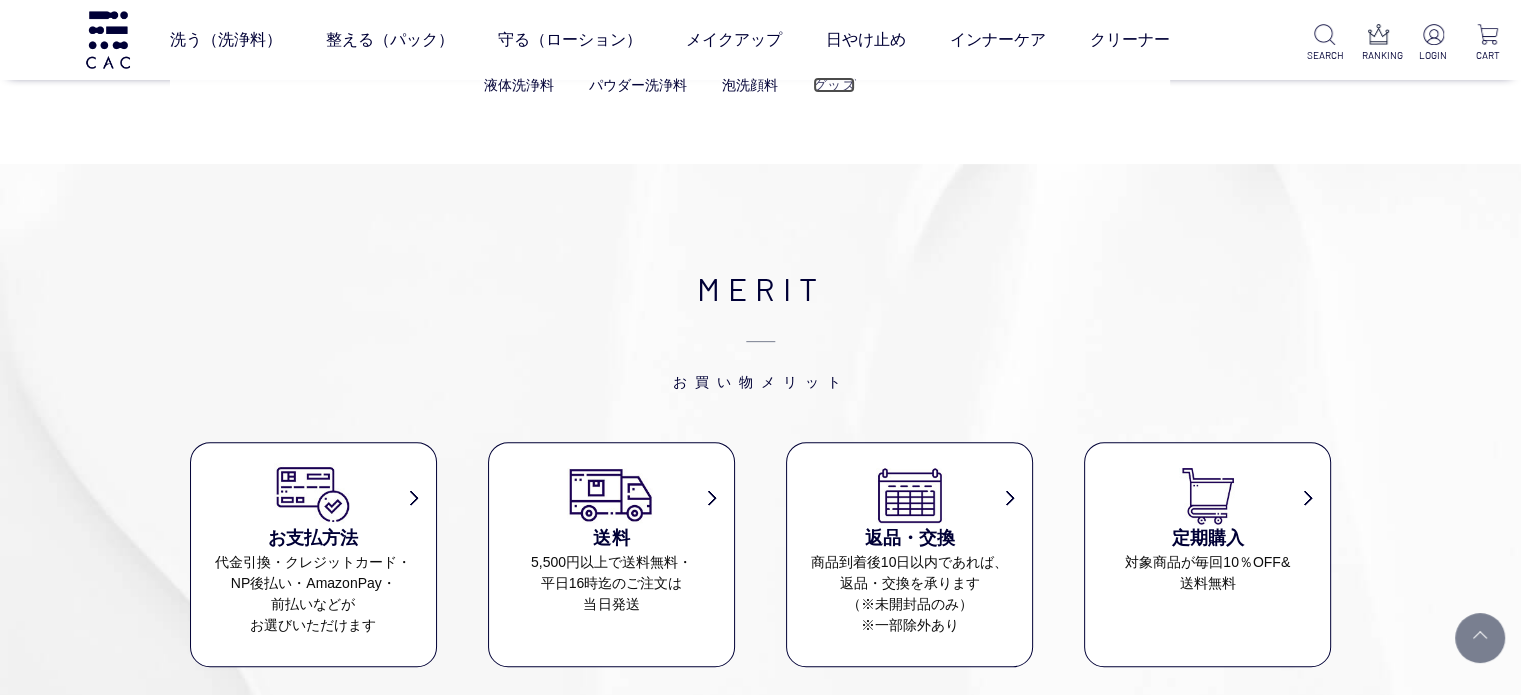 click on "グッズ" at bounding box center (834, 85) 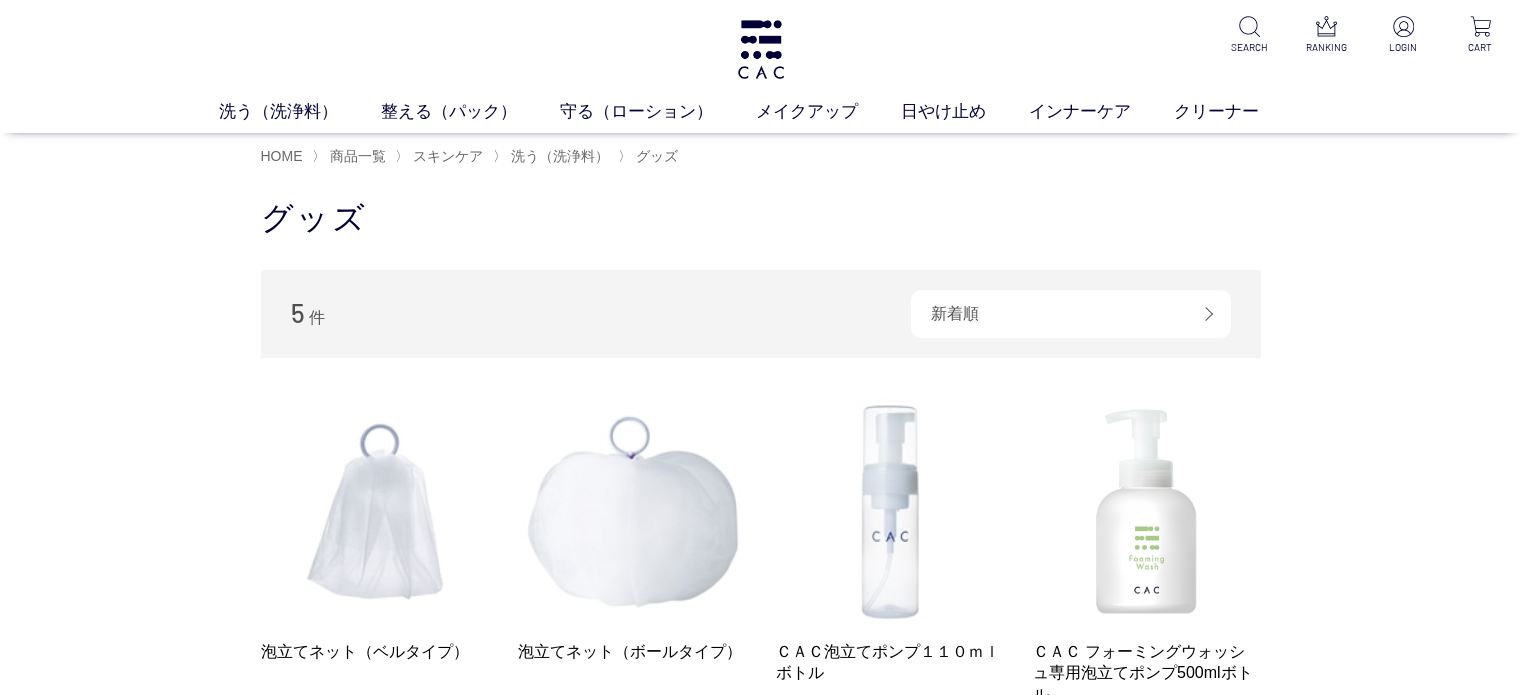 scroll, scrollTop: 0, scrollLeft: 0, axis: both 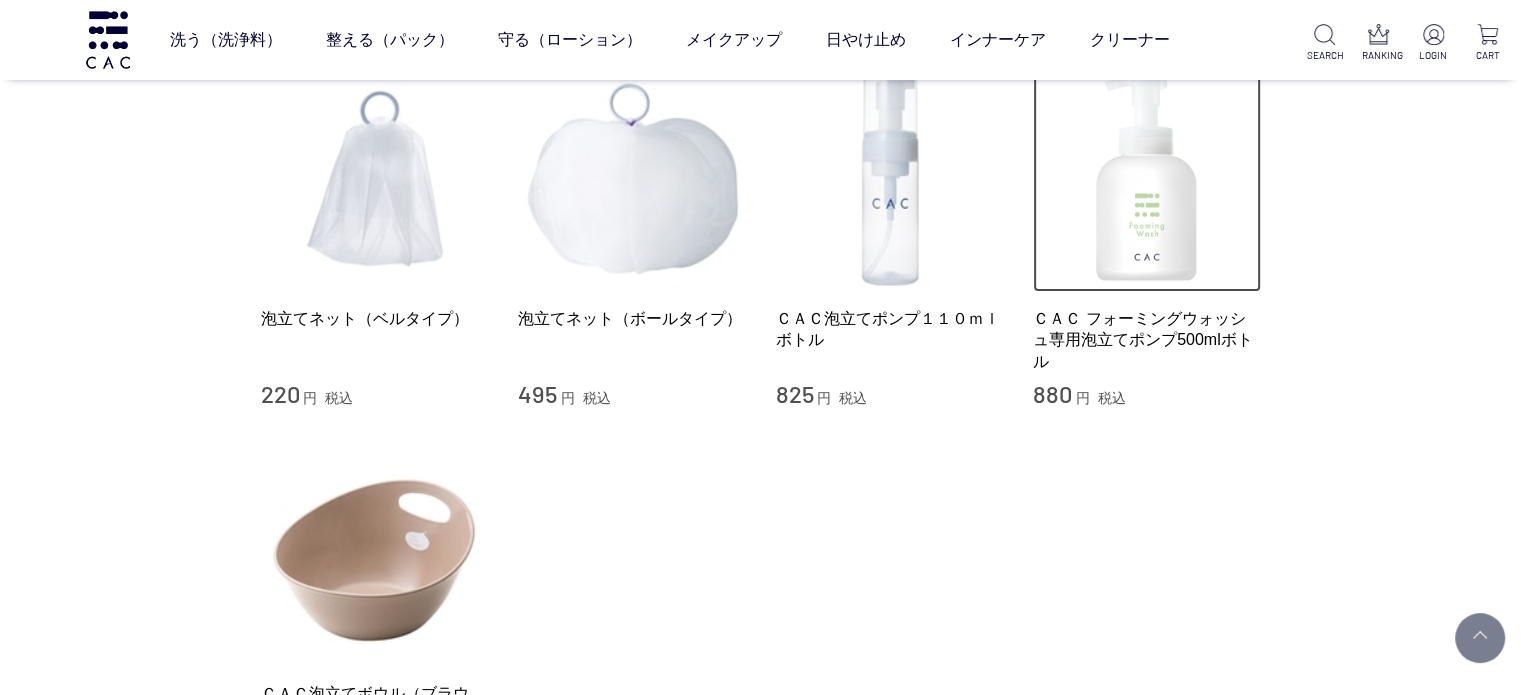 click at bounding box center (1147, 179) 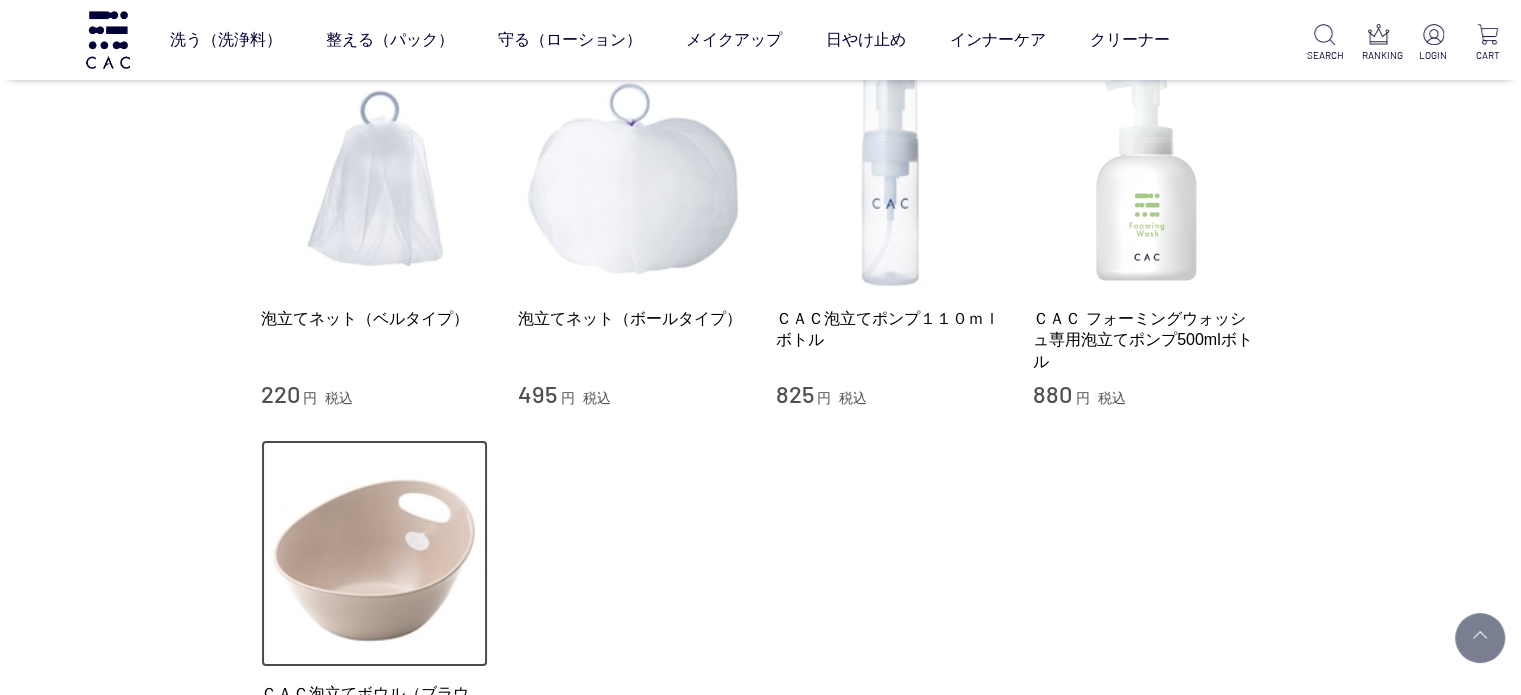 click at bounding box center [375, 554] 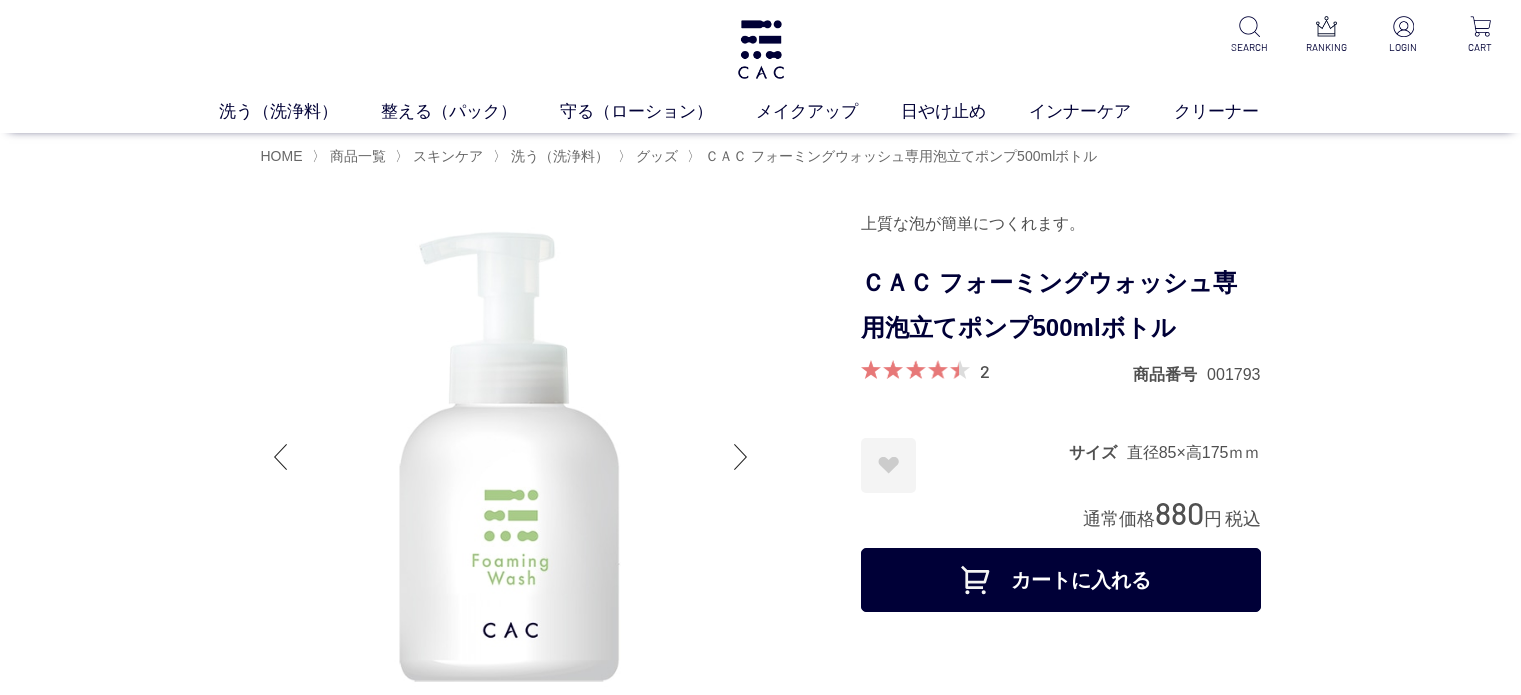 scroll, scrollTop: 0, scrollLeft: 0, axis: both 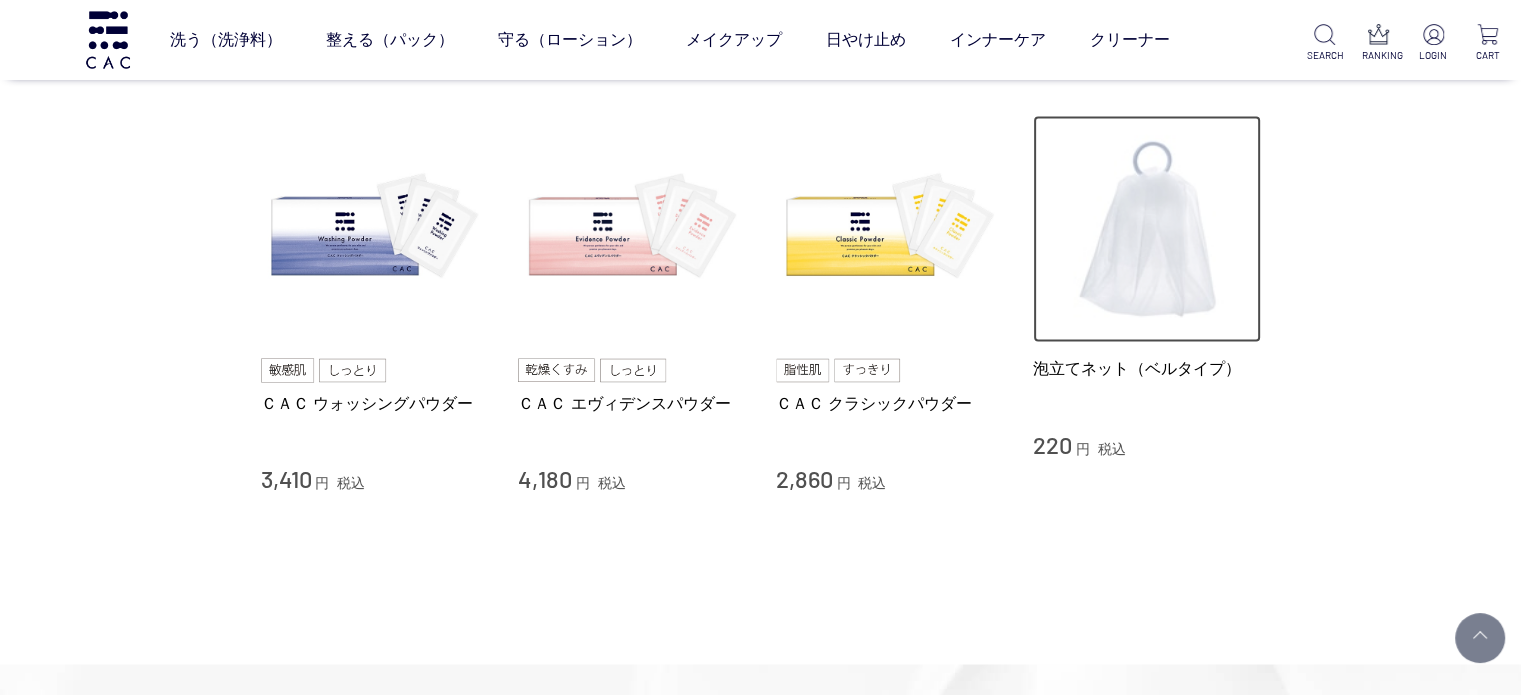 click at bounding box center [1147, 229] 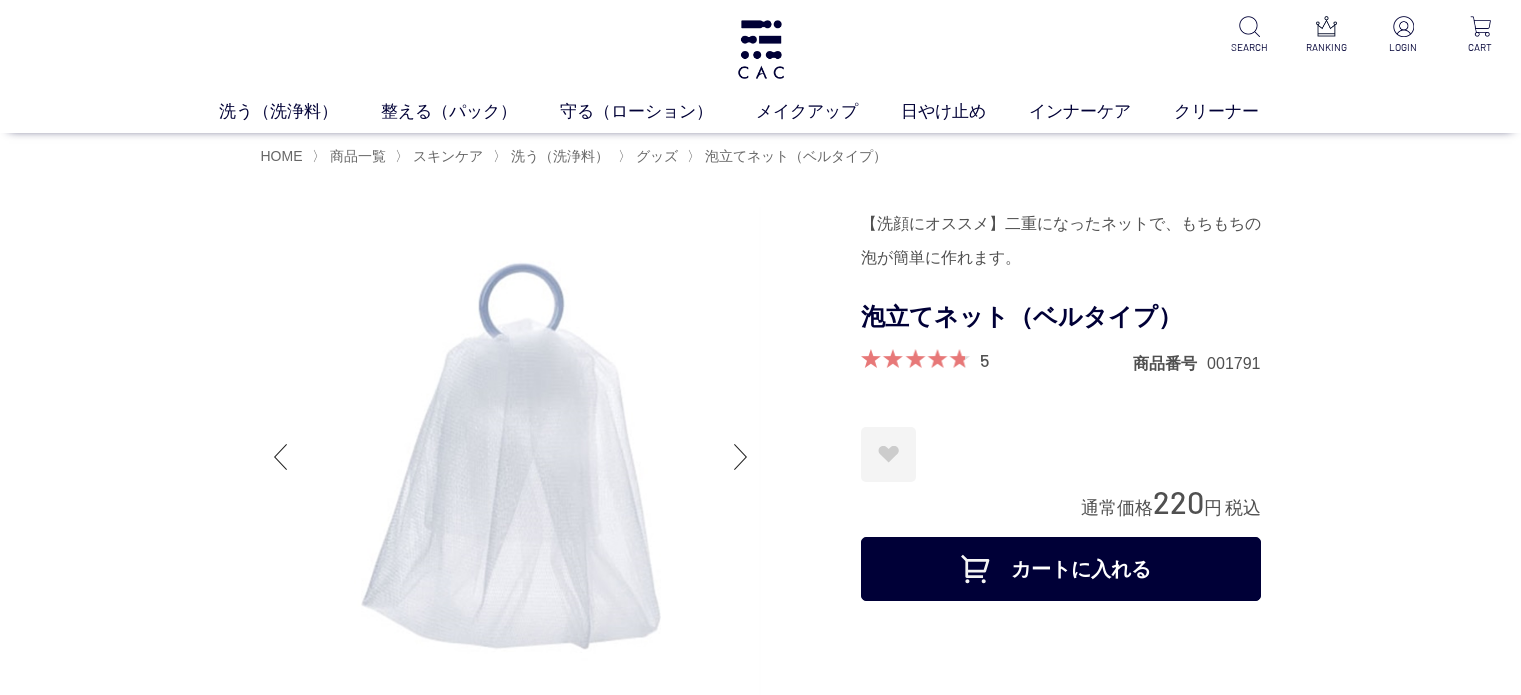 scroll, scrollTop: 0, scrollLeft: 0, axis: both 